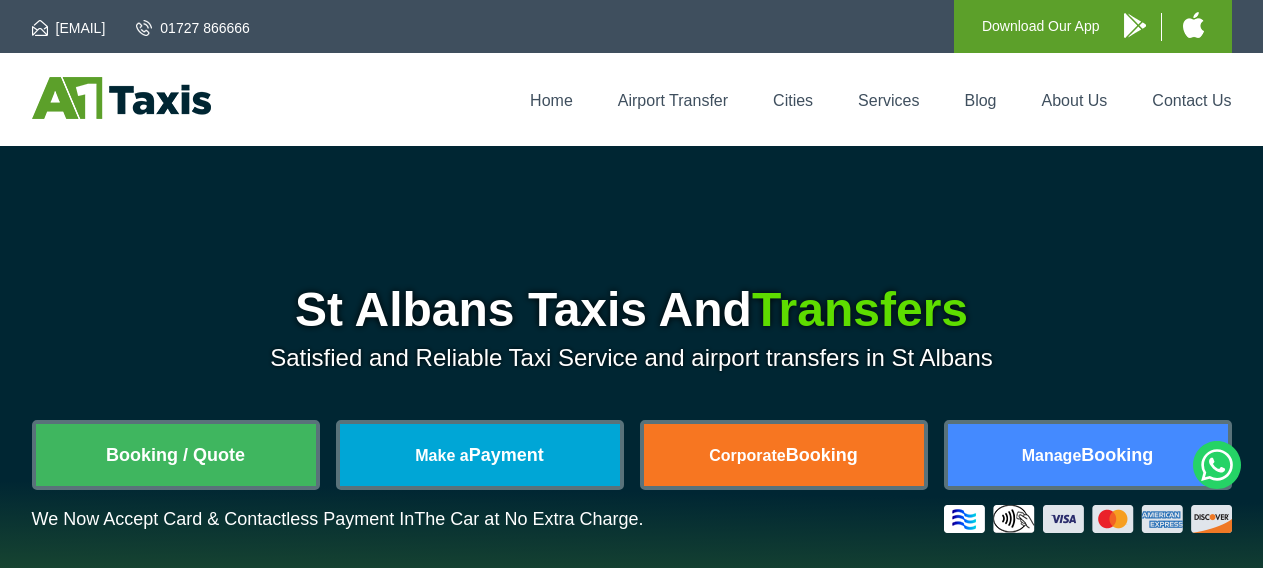 scroll, scrollTop: 0, scrollLeft: 0, axis: both 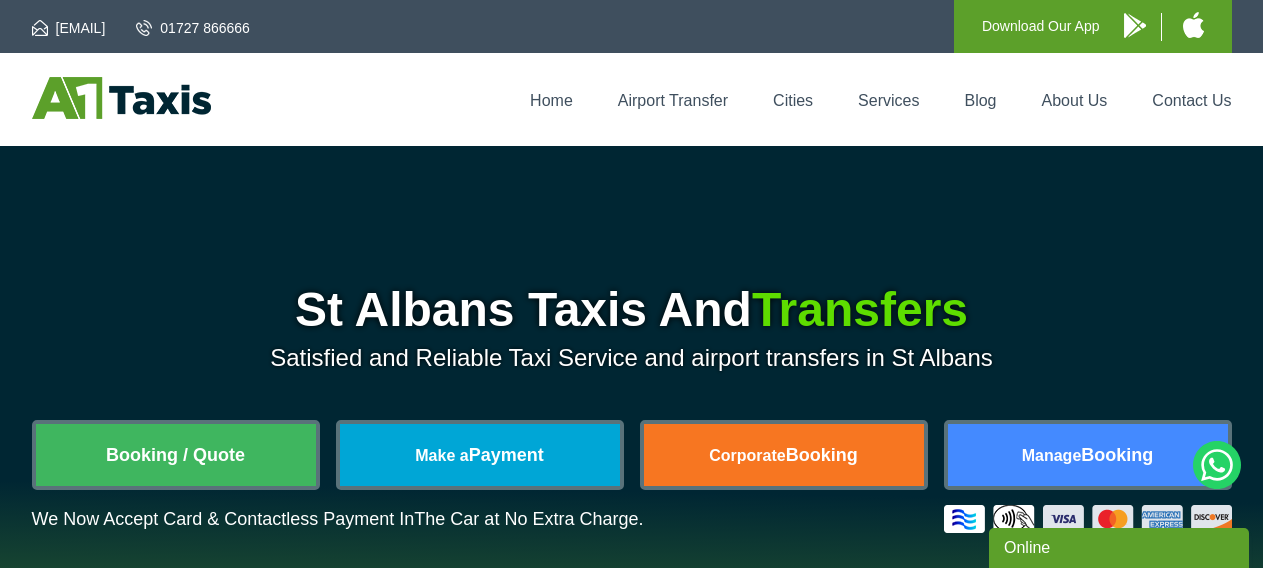 click on "Booking / Quote" at bounding box center [176, 455] 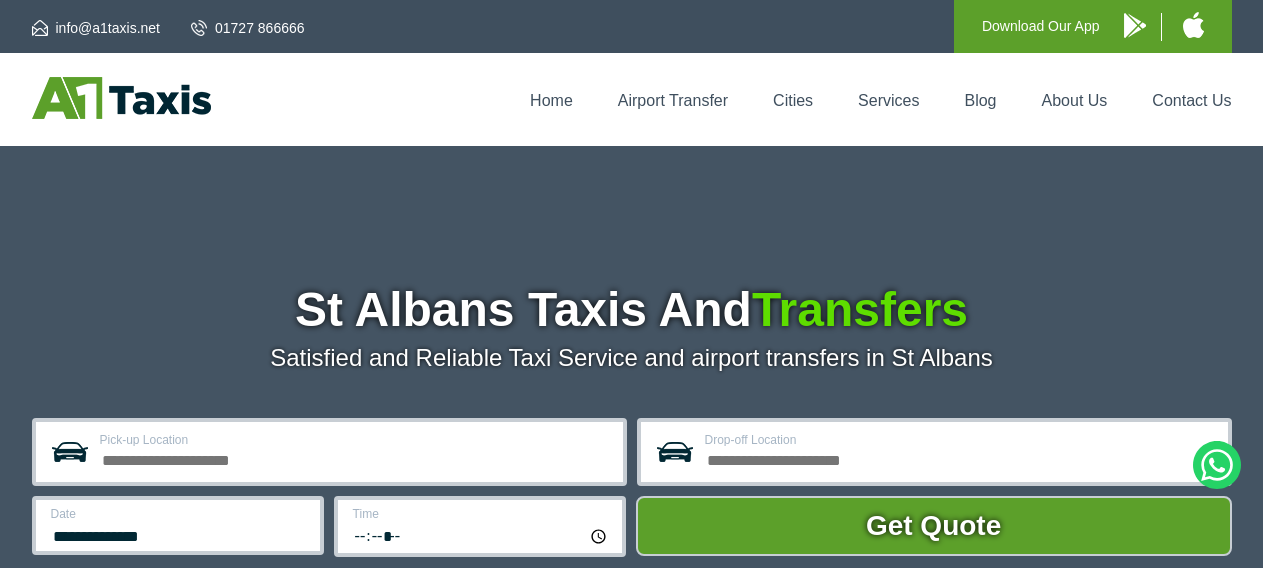 scroll, scrollTop: 0, scrollLeft: 0, axis: both 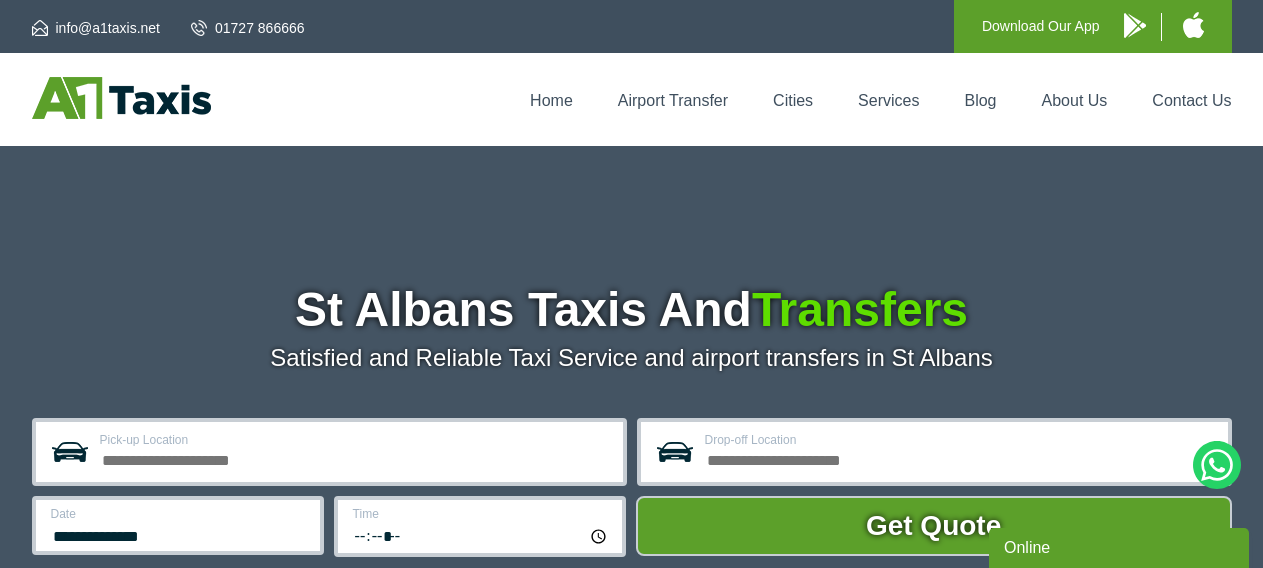 click on "Pick-up Location" at bounding box center [355, 458] 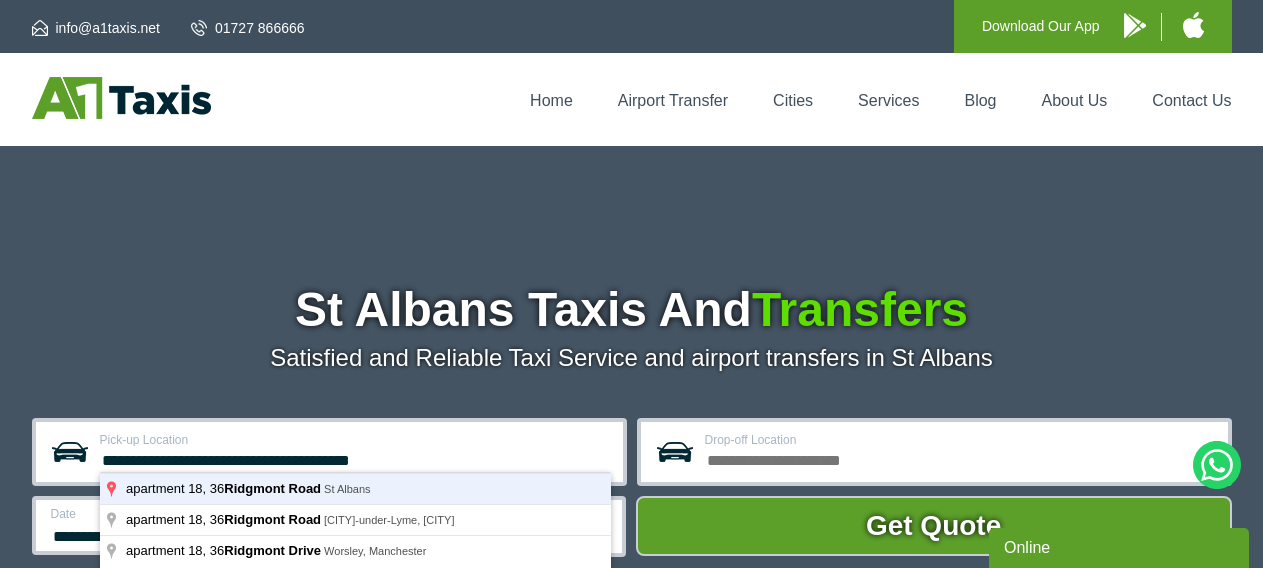type on "**********" 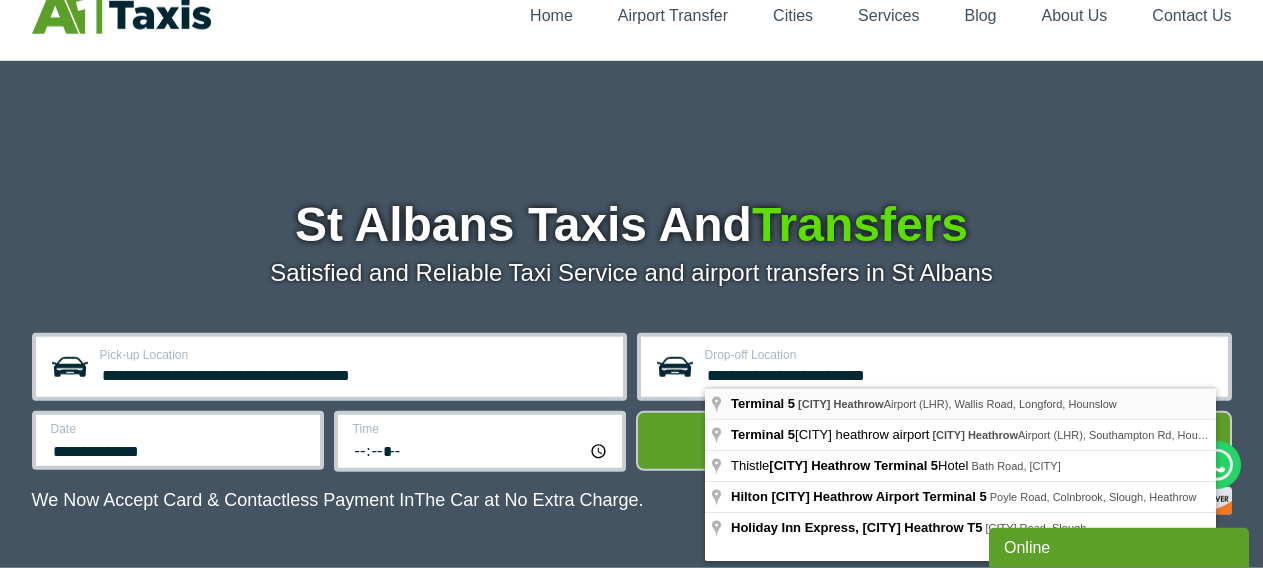 scroll, scrollTop: 89, scrollLeft: 0, axis: vertical 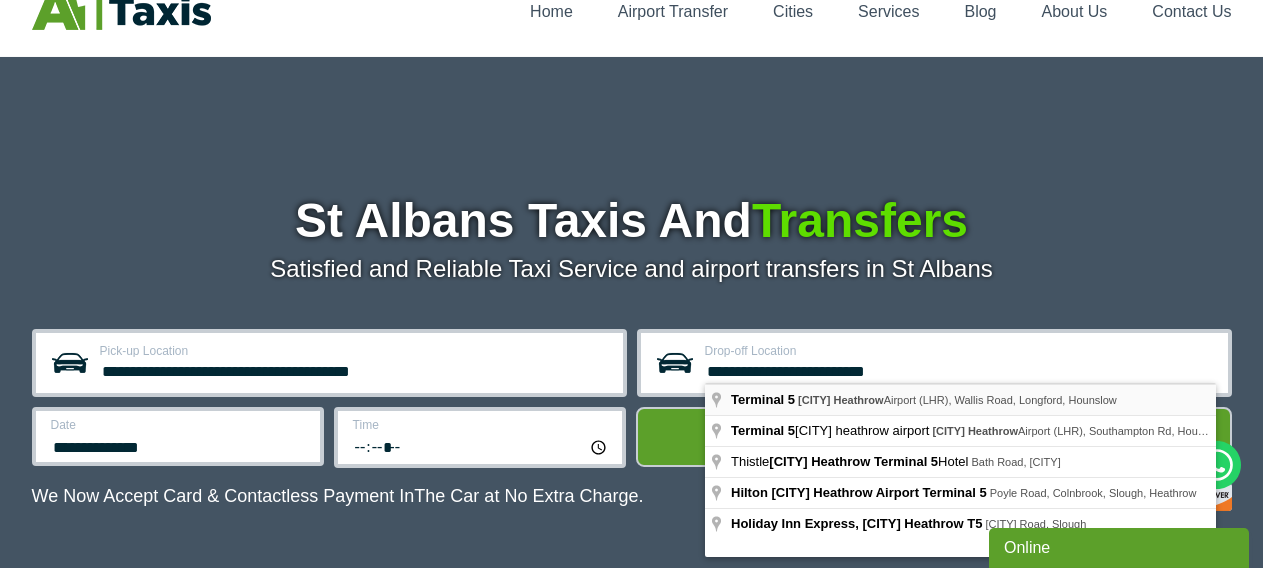 type on "**********" 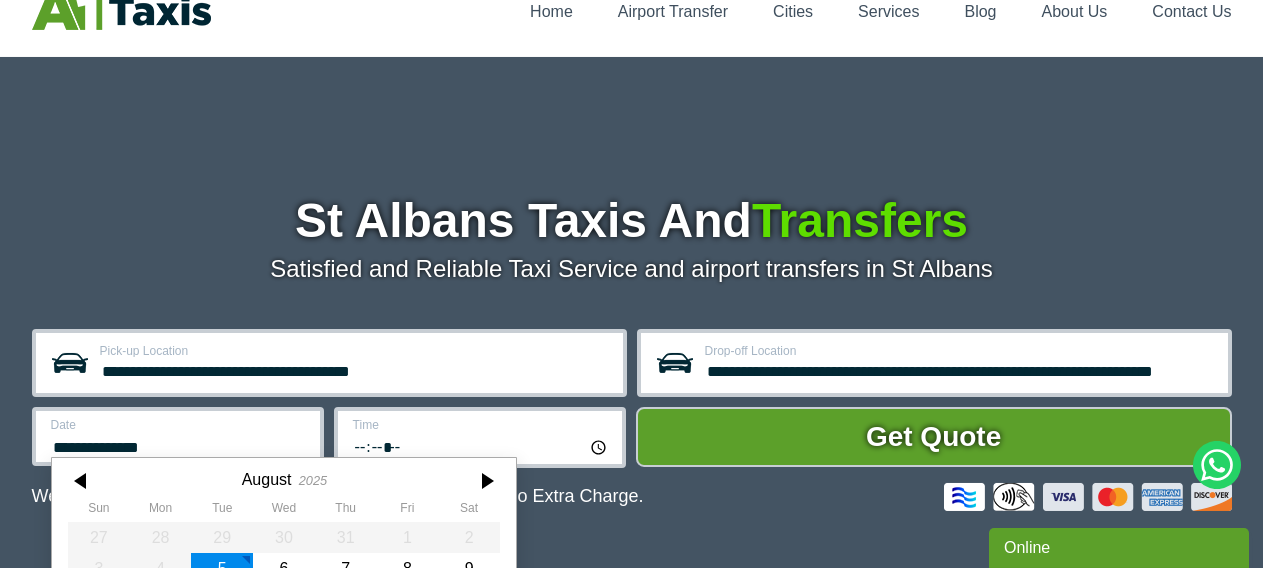 click on "**********" at bounding box center (179, 445) 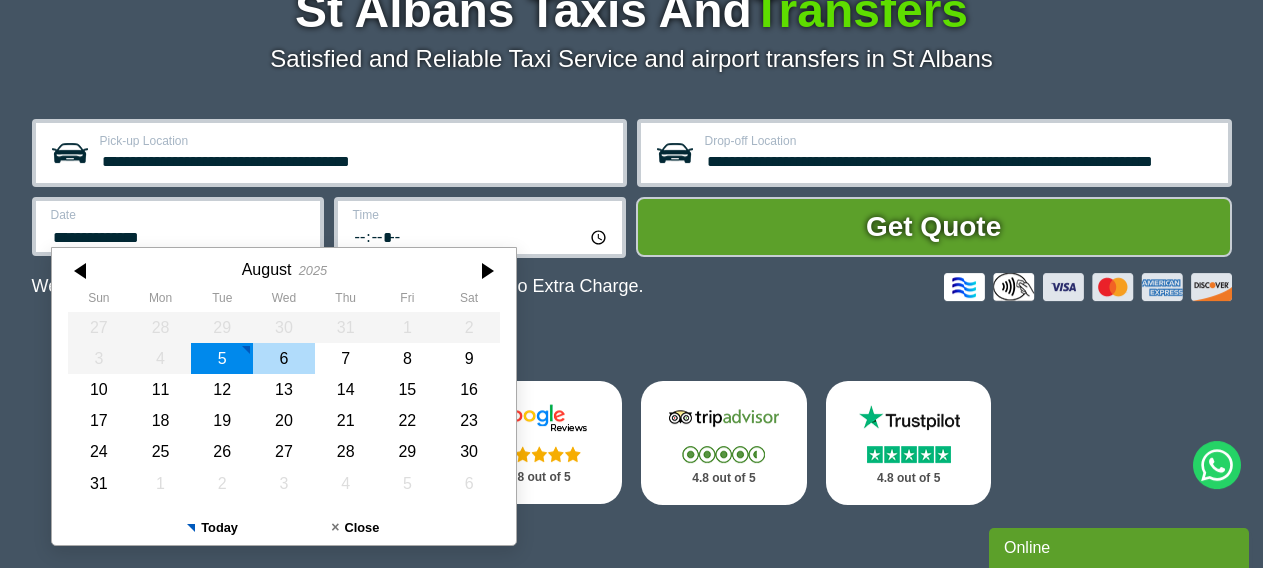 scroll, scrollTop: 301, scrollLeft: 0, axis: vertical 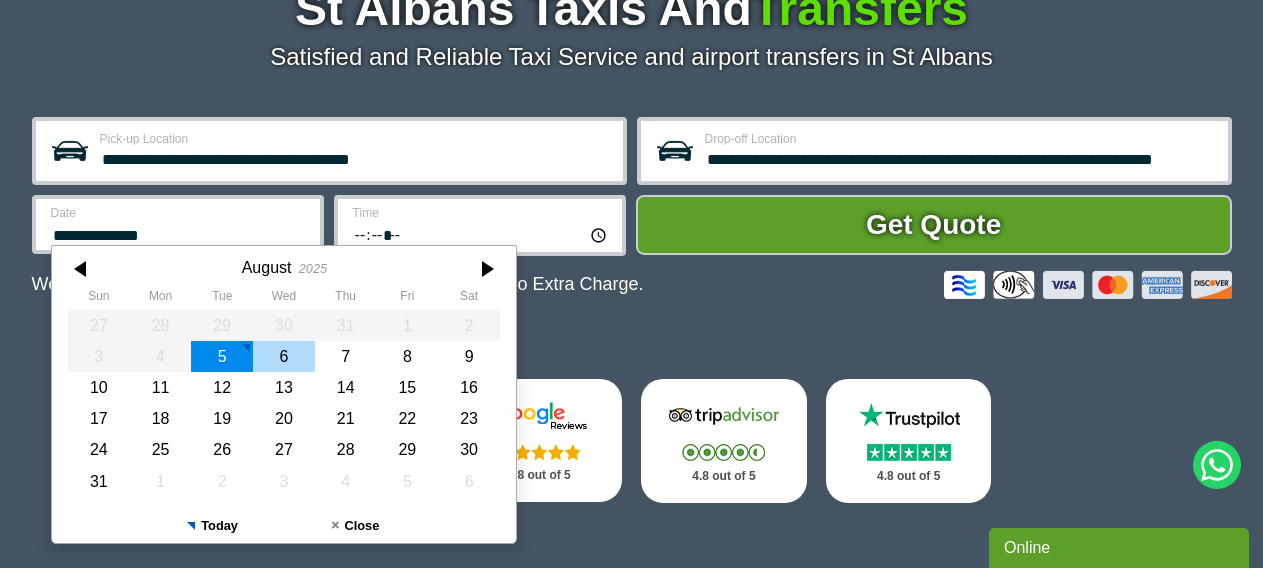click on "6" at bounding box center (284, 356) 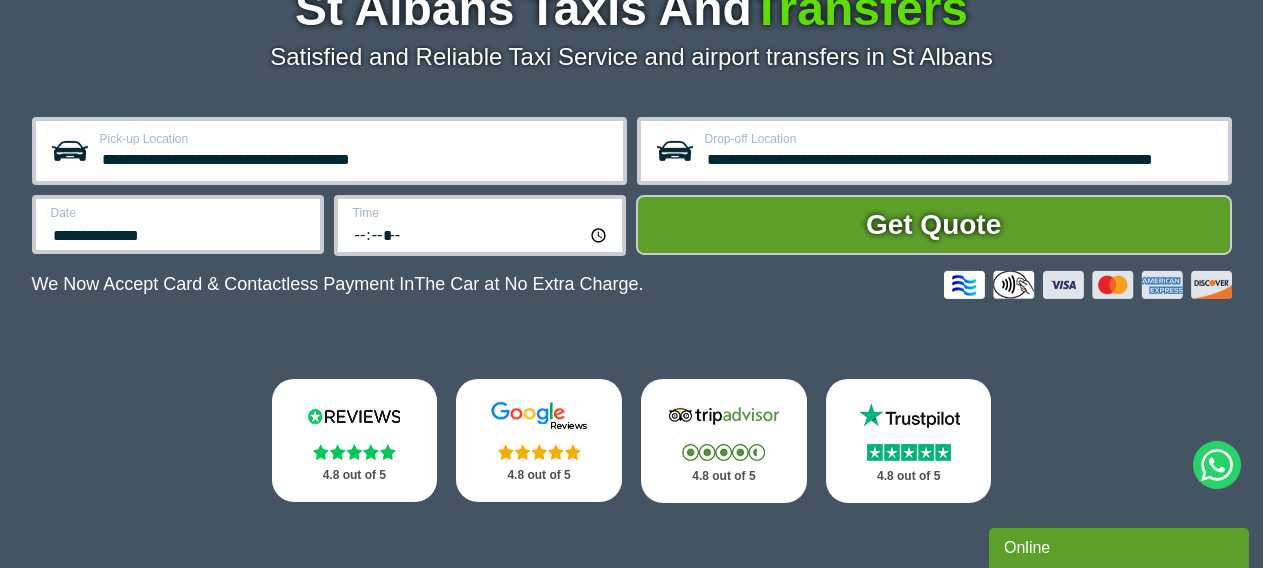 click on "*****" at bounding box center (481, 234) 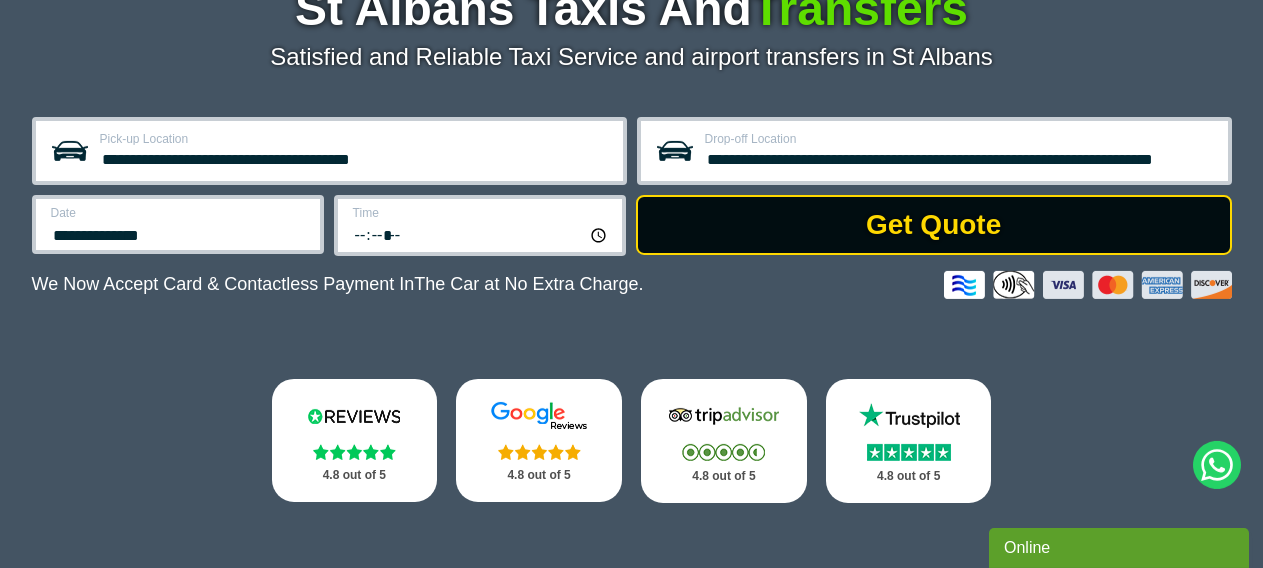 click on "Get Quote" at bounding box center [934, 225] 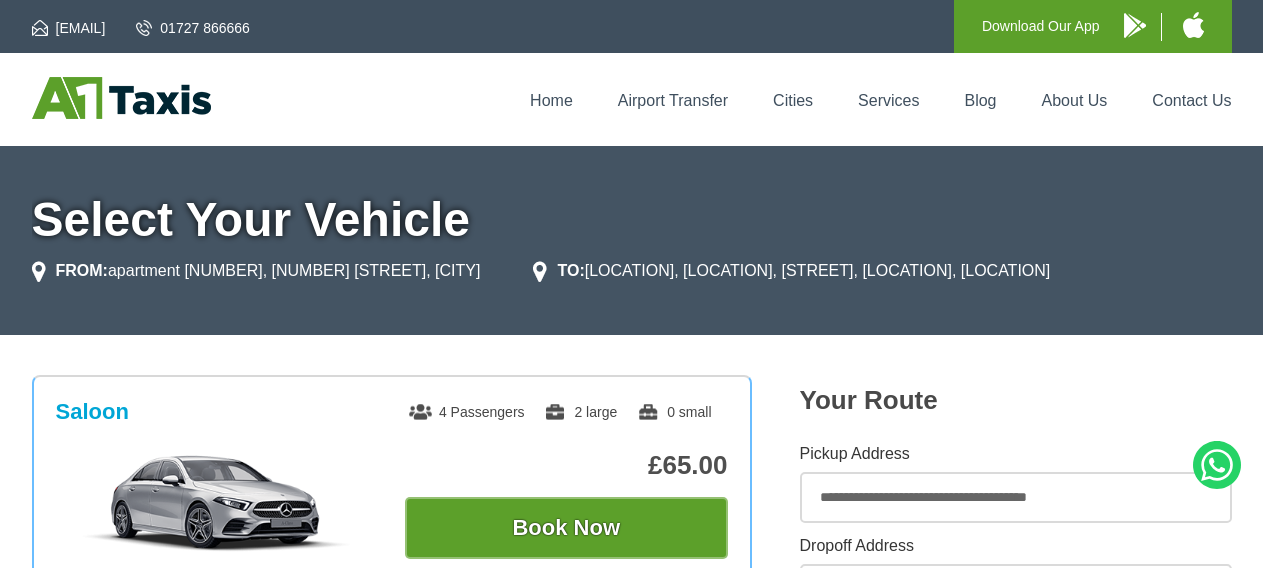 scroll, scrollTop: 0, scrollLeft: 0, axis: both 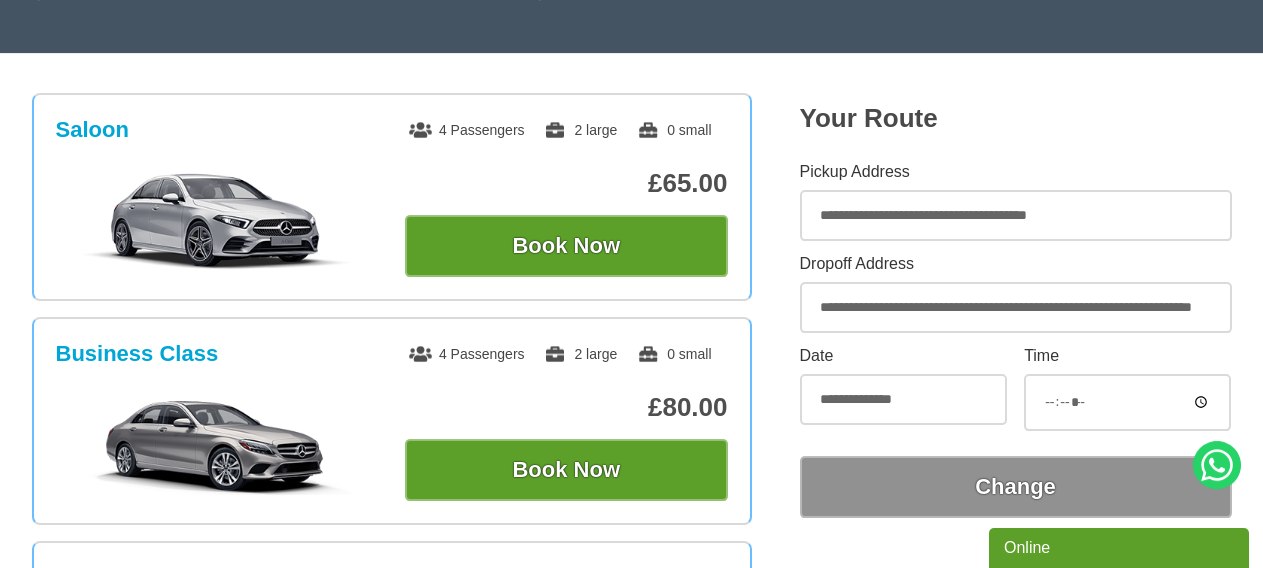 click on "*****" at bounding box center (1127, 402) 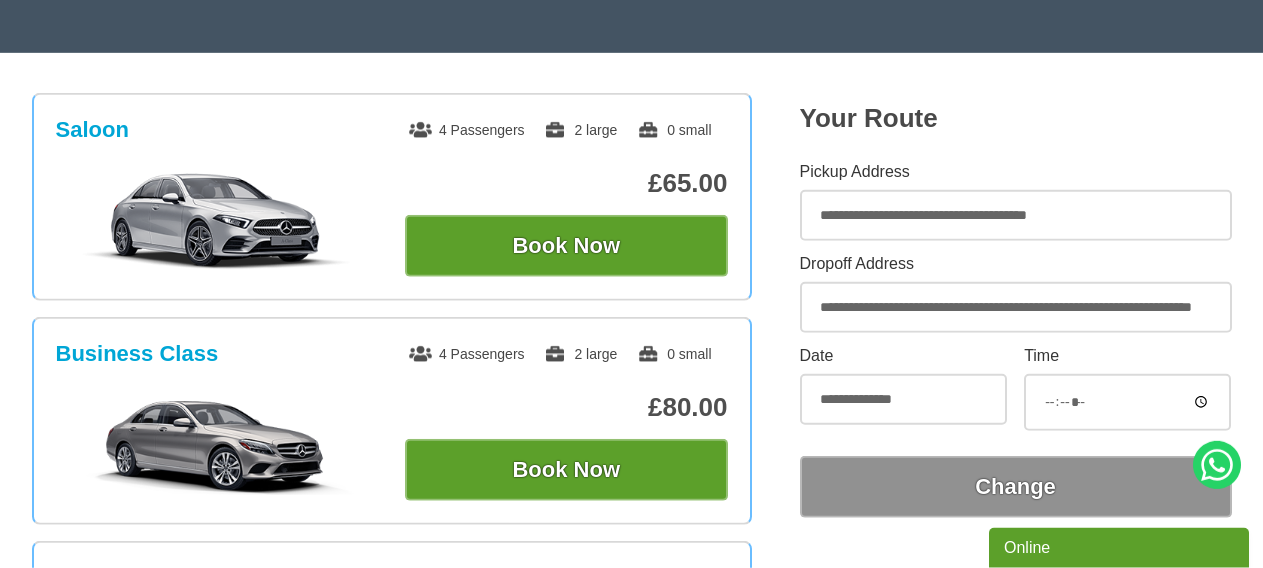 scroll, scrollTop: 285, scrollLeft: 0, axis: vertical 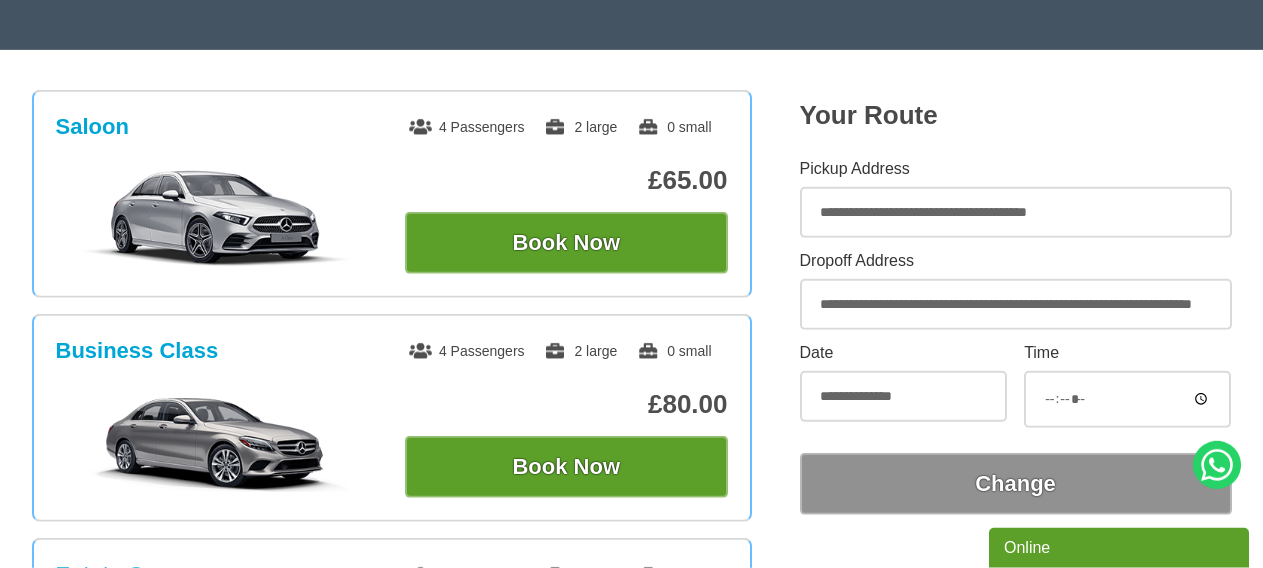 click on "*****" at bounding box center (1127, 399) 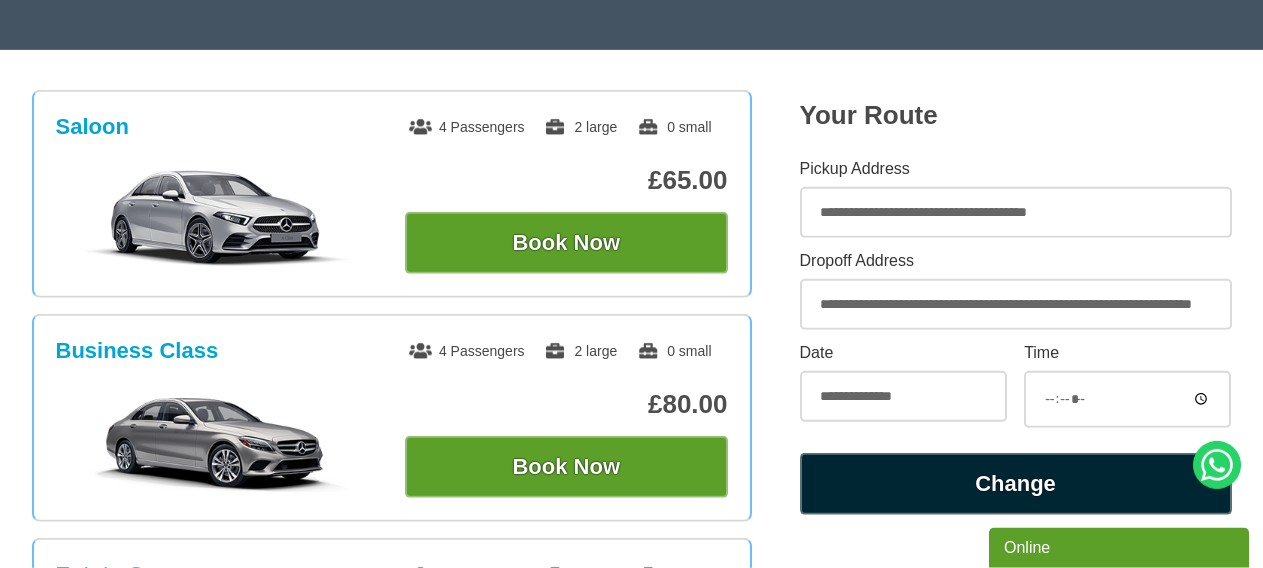 click on "Change" at bounding box center [1016, 484] 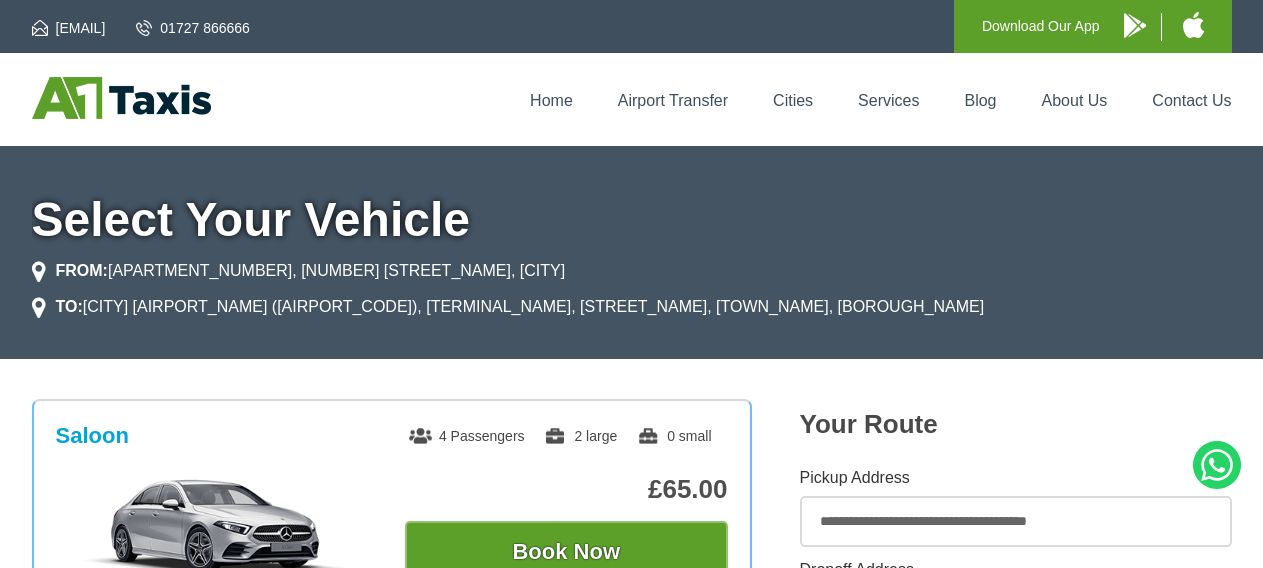 scroll, scrollTop: 0, scrollLeft: 0, axis: both 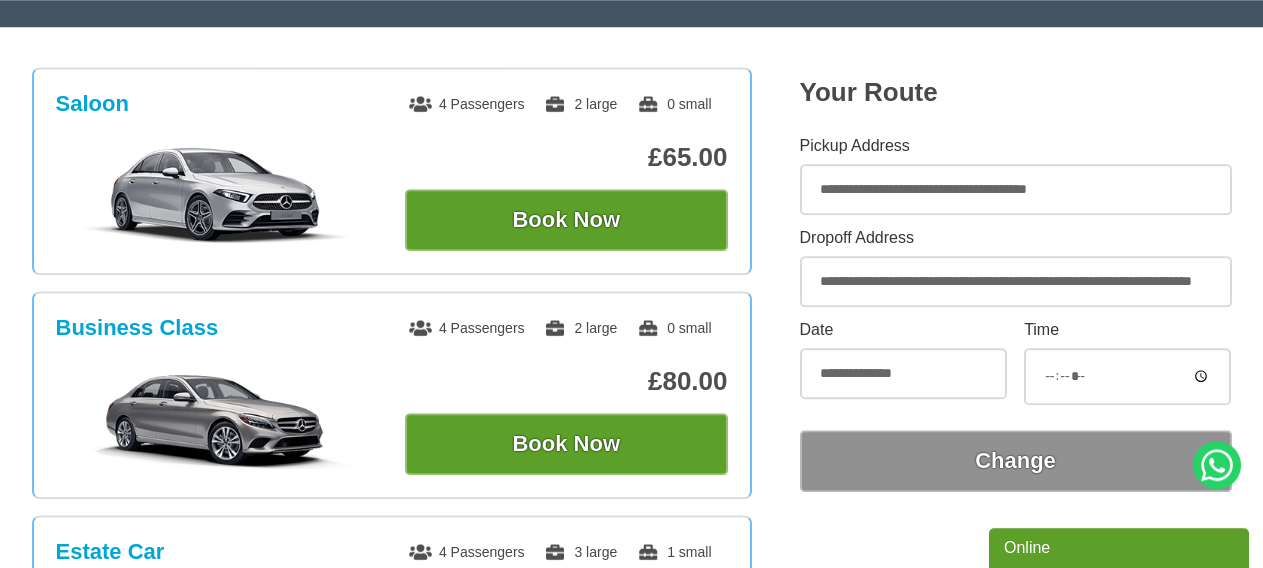 click on "*****" at bounding box center (1127, 376) 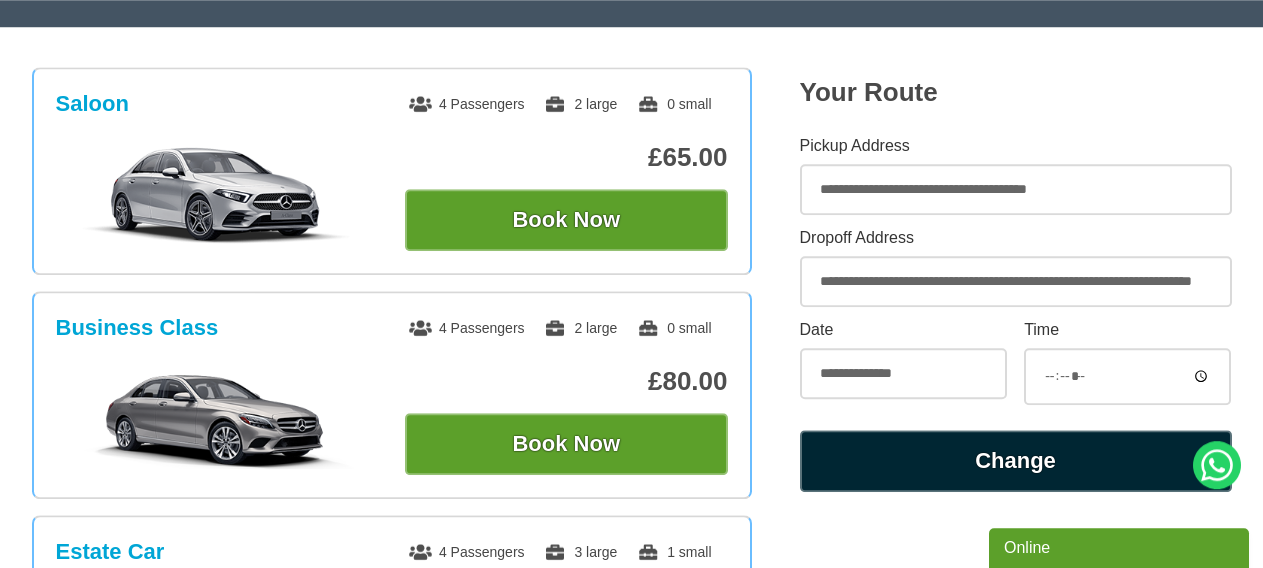 click on "Change" at bounding box center [1016, 461] 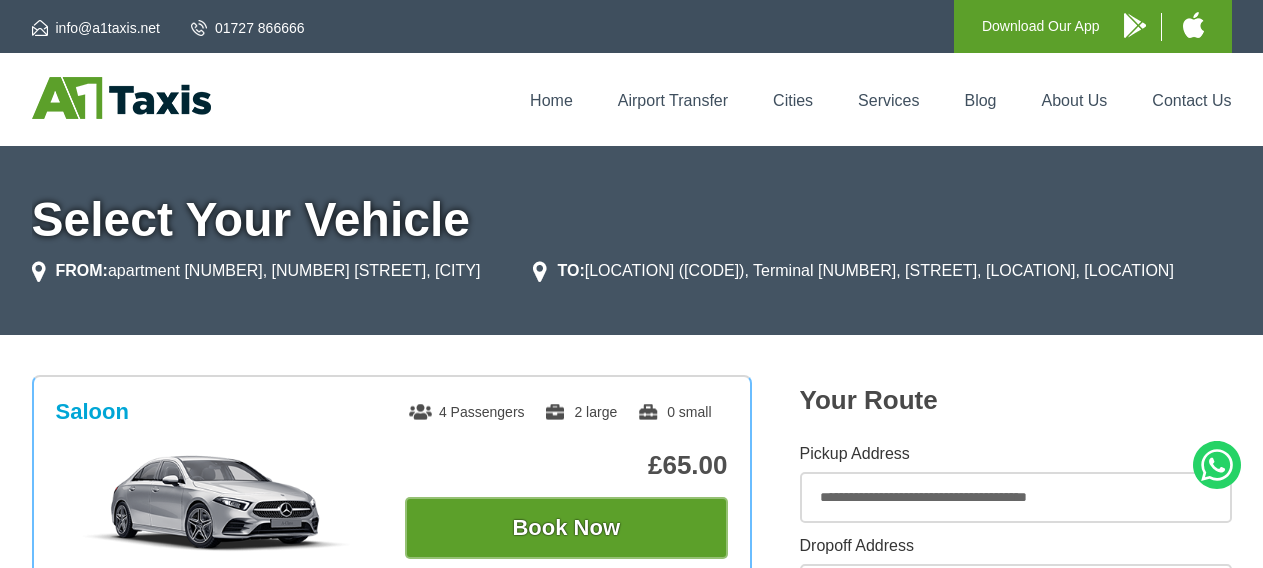 scroll, scrollTop: 193, scrollLeft: 0, axis: vertical 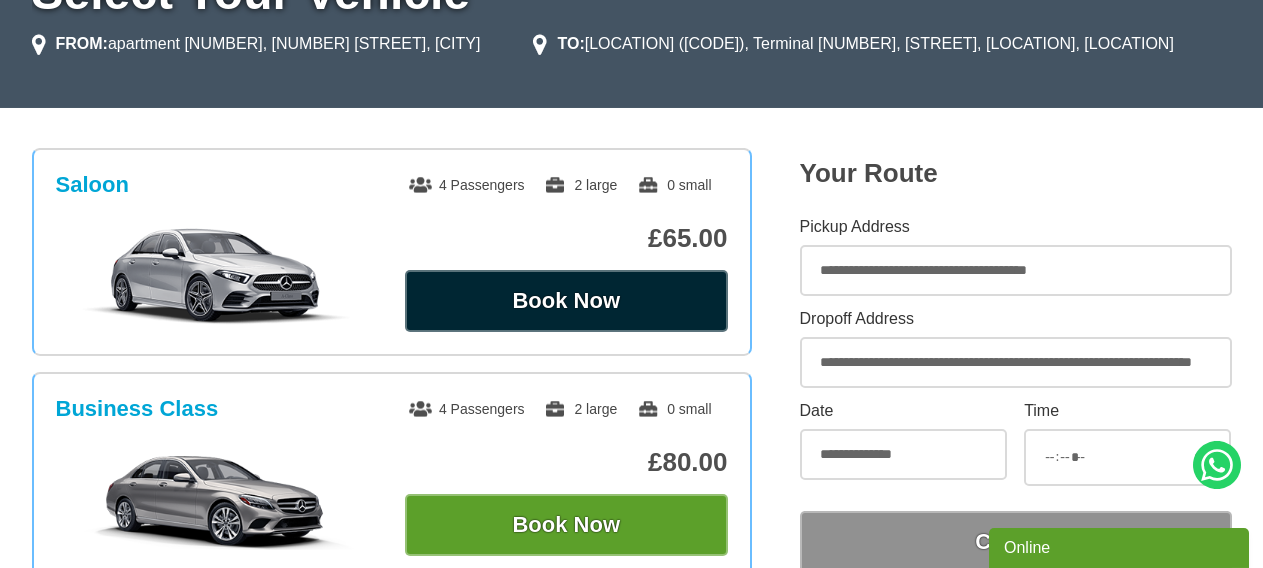 click on "Book Now" at bounding box center [566, 301] 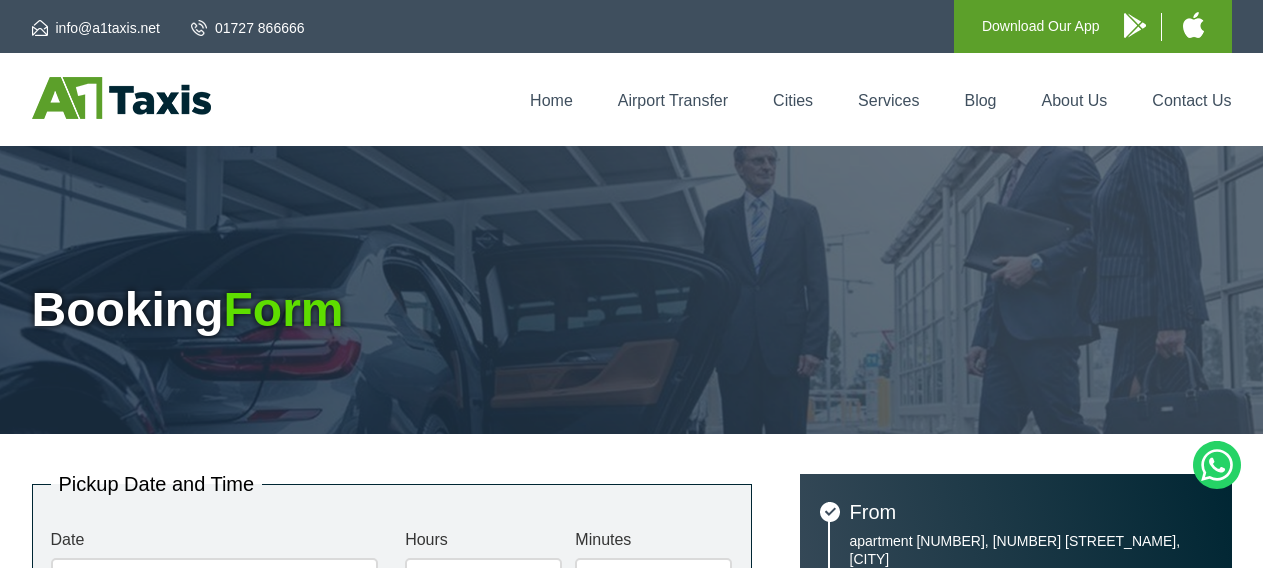 scroll, scrollTop: 0, scrollLeft: 0, axis: both 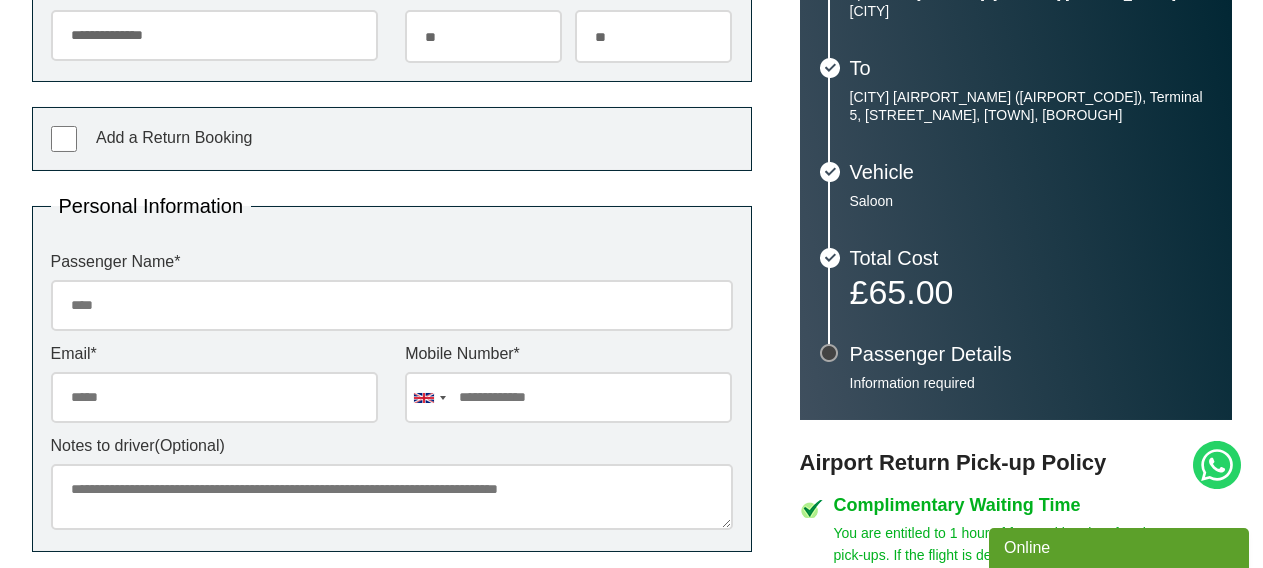 click on "Passenger Name  *" at bounding box center [392, 305] 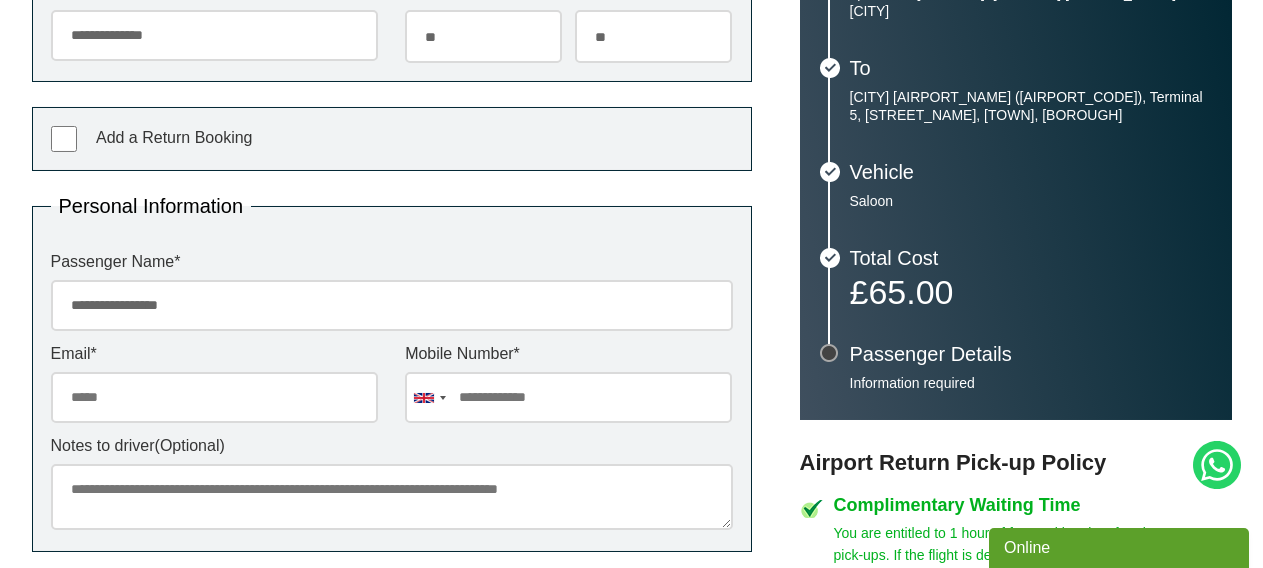type on "**********" 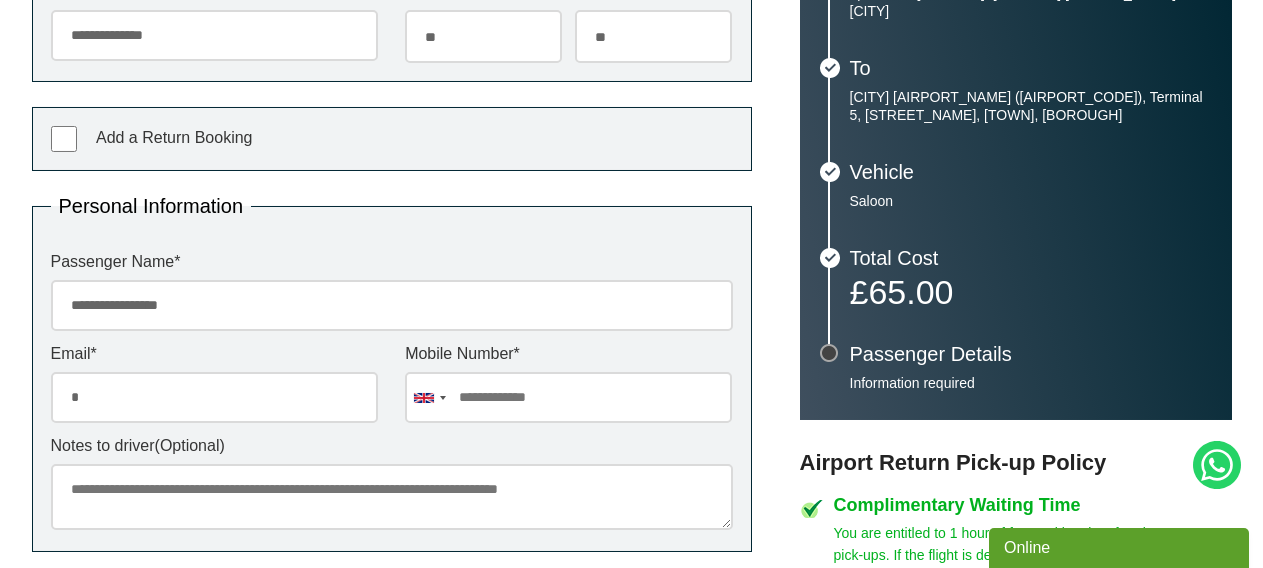 click on "*" at bounding box center [214, 397] 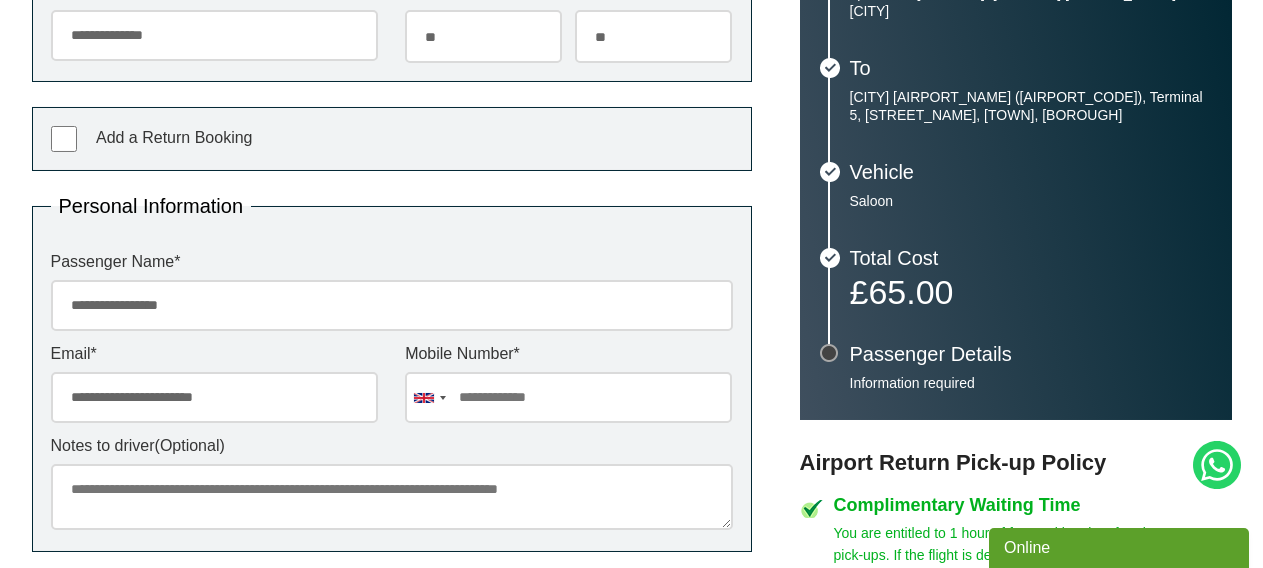 type on "**********" 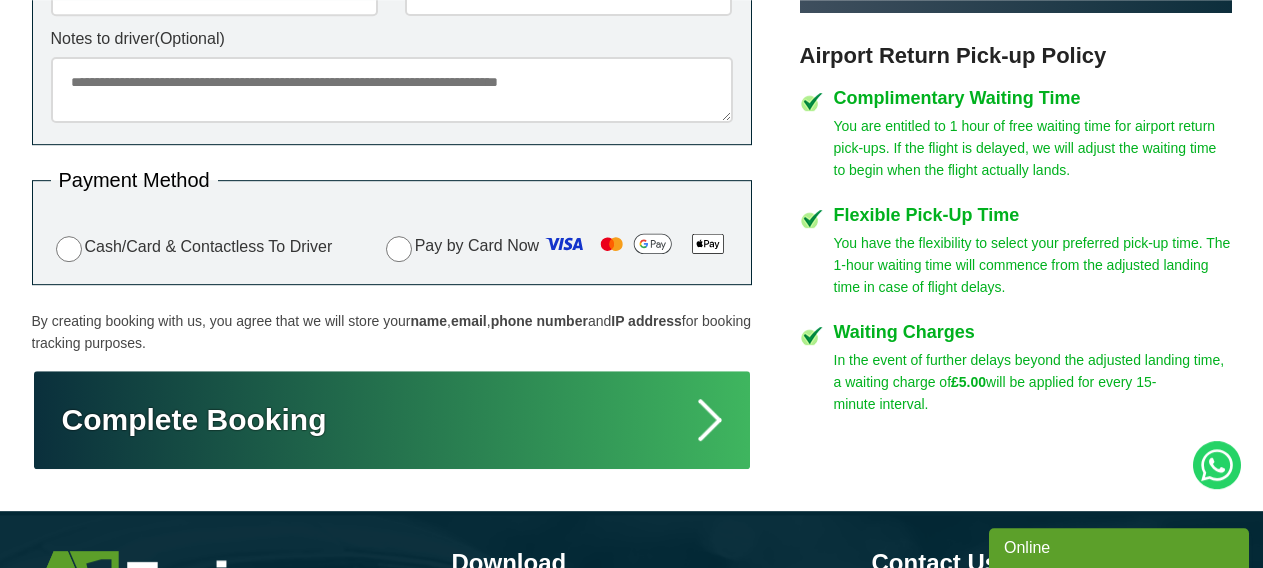 scroll, scrollTop: 956, scrollLeft: 0, axis: vertical 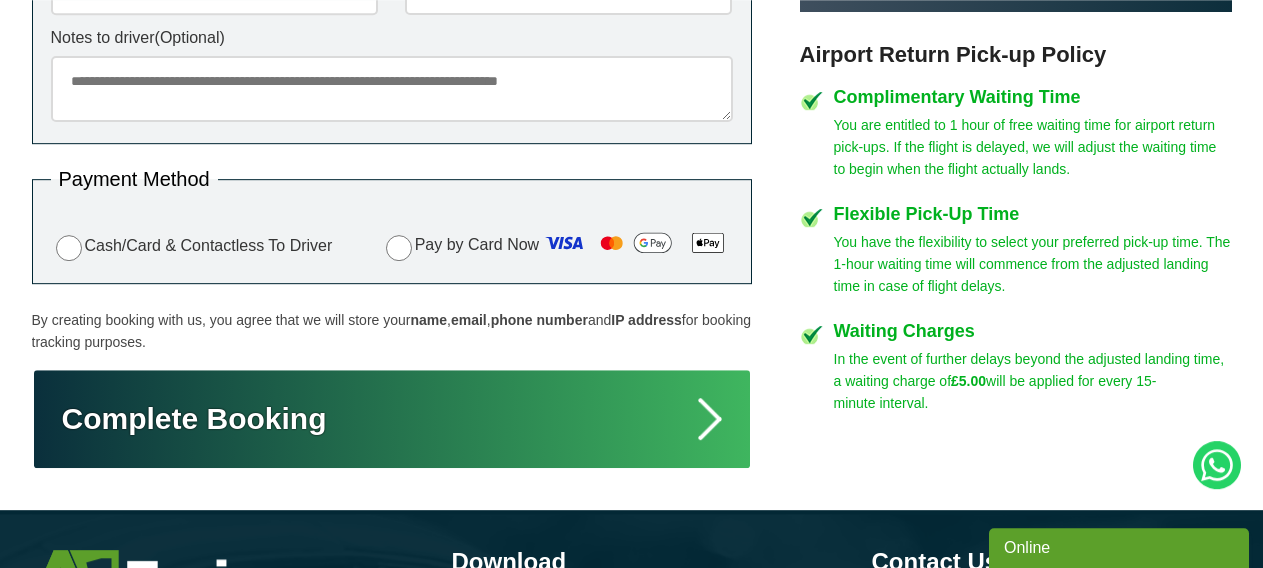 click on "Complete Booking" at bounding box center (392, 419) 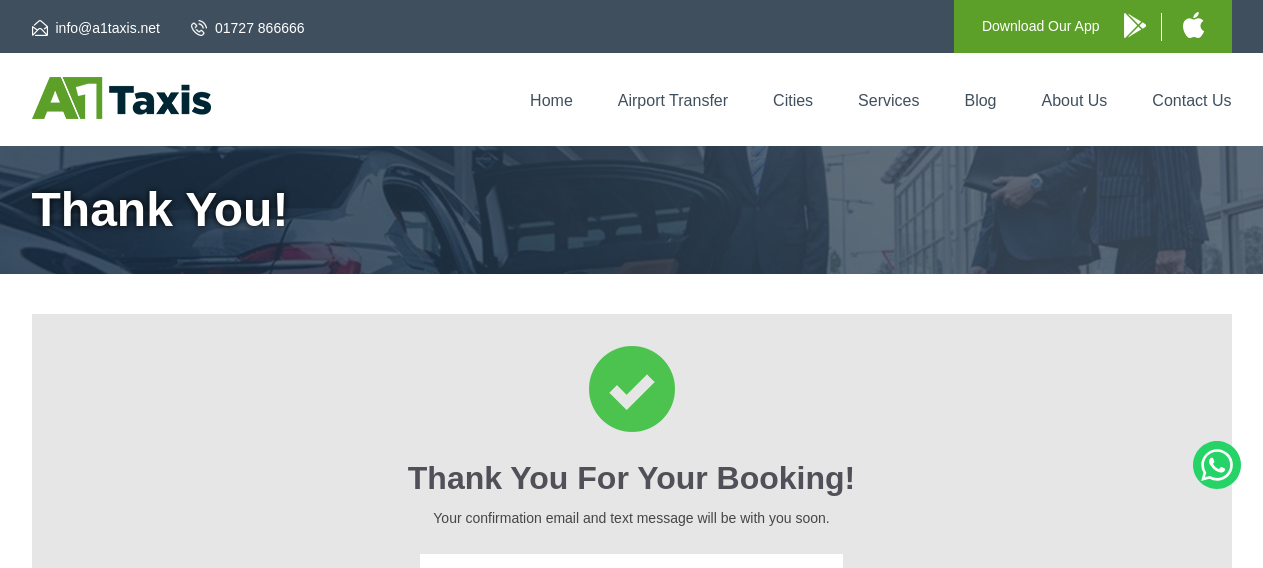 scroll, scrollTop: 0, scrollLeft: 0, axis: both 